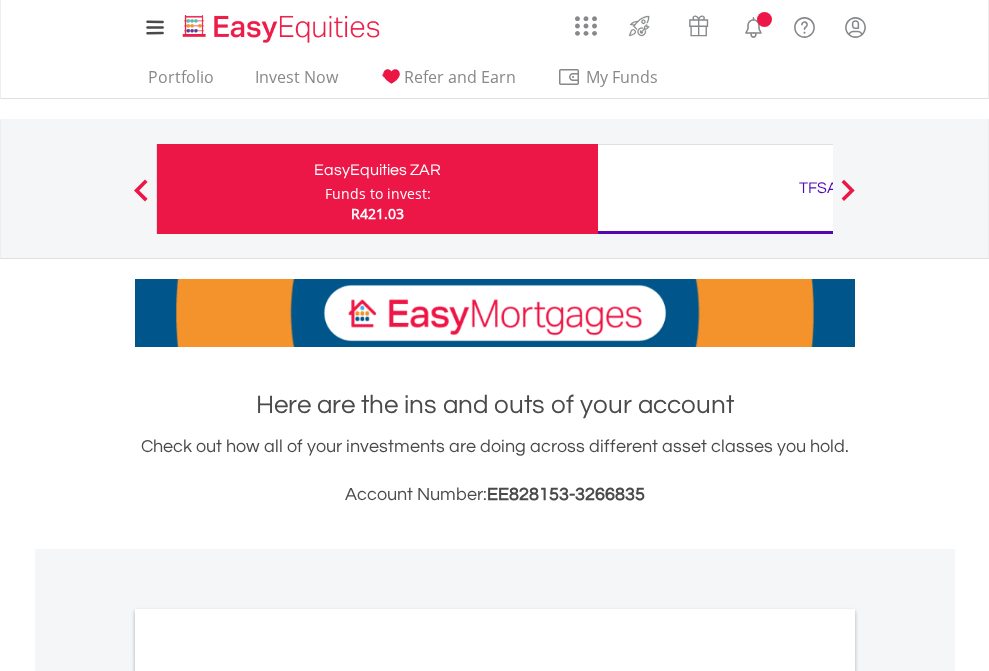scroll, scrollTop: 0, scrollLeft: 0, axis: both 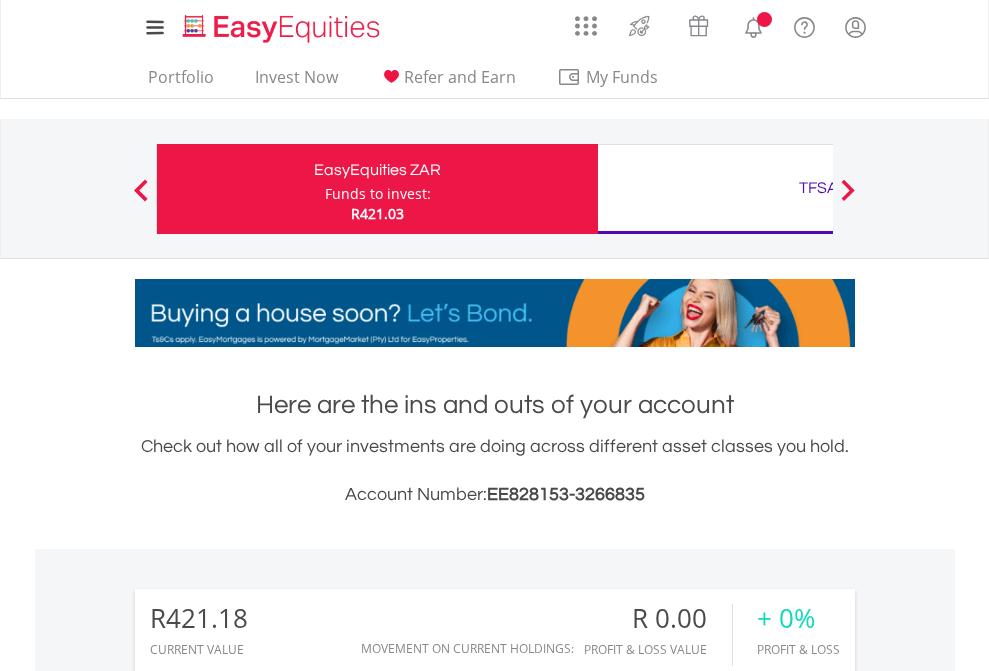 click on "Funds to invest:" at bounding box center [378, 194] 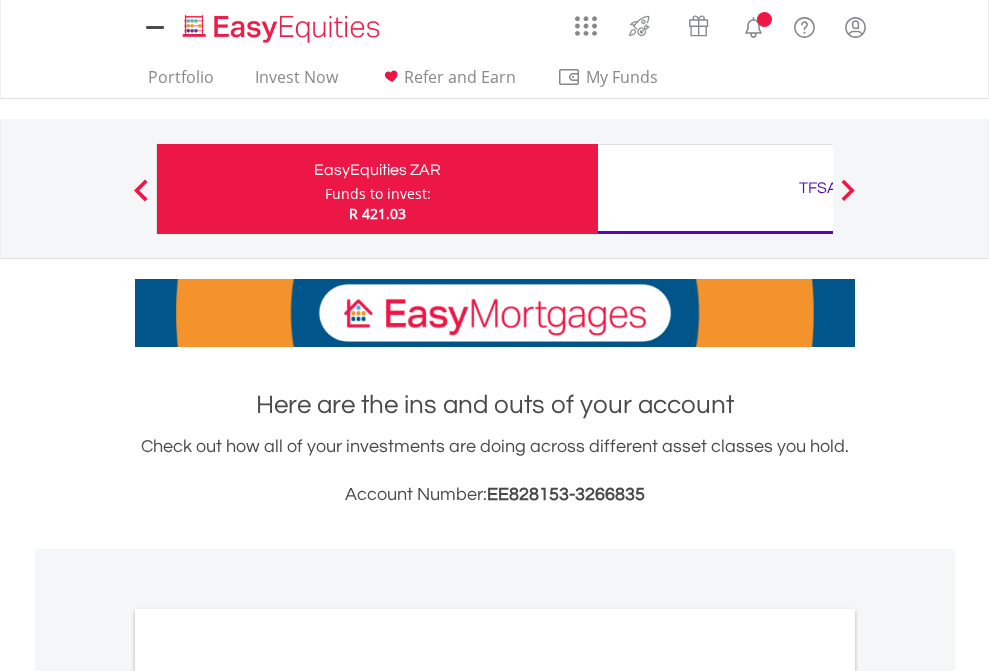 scroll, scrollTop: 0, scrollLeft: 0, axis: both 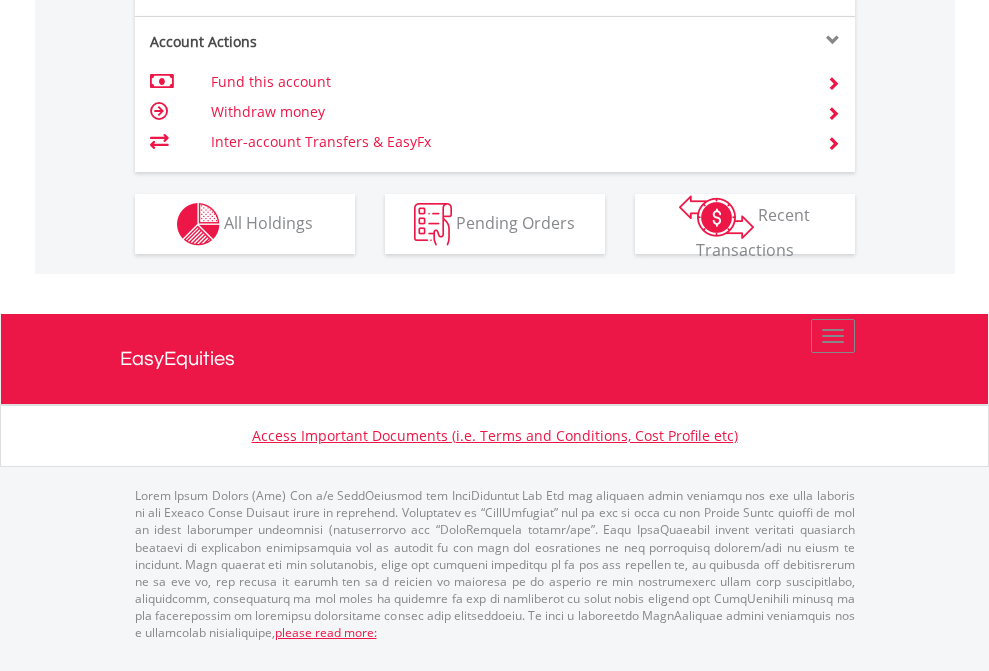 click on "Investment types" at bounding box center (706, -337) 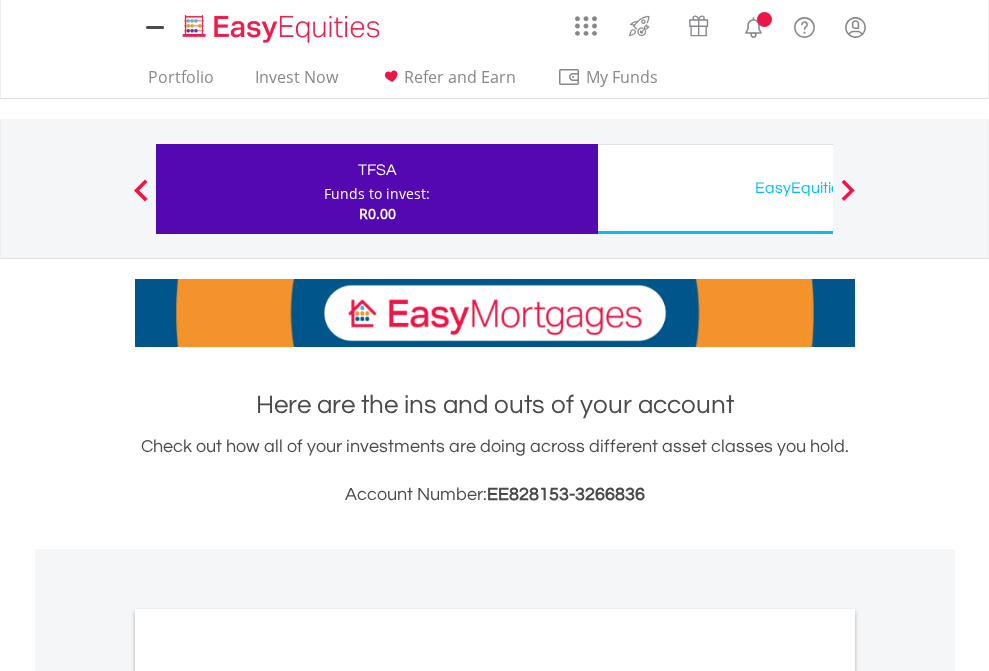scroll, scrollTop: 0, scrollLeft: 0, axis: both 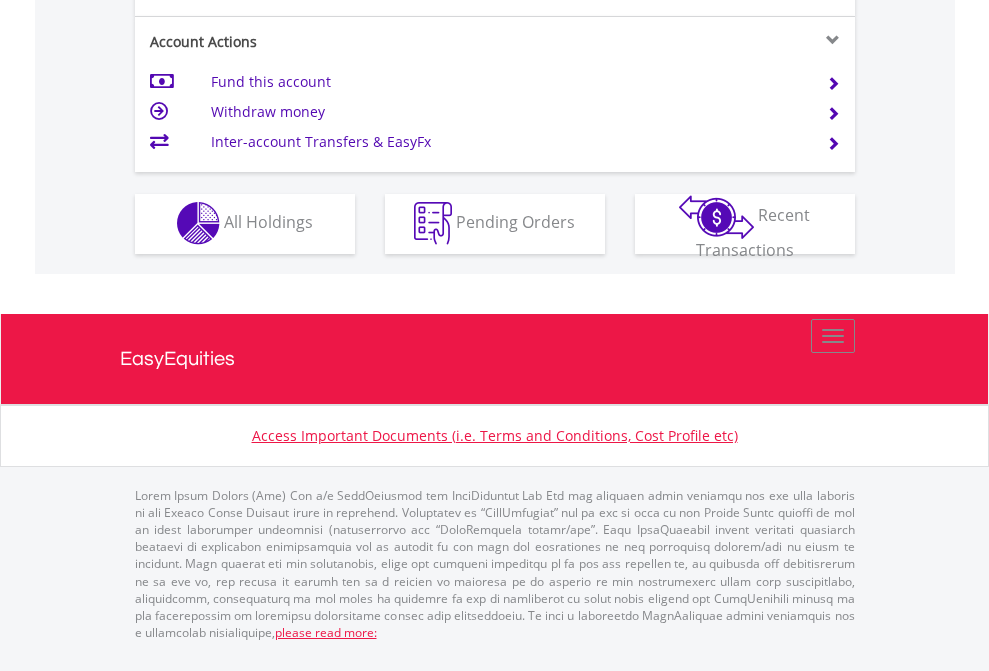 click on "Investment types" at bounding box center [706, -353] 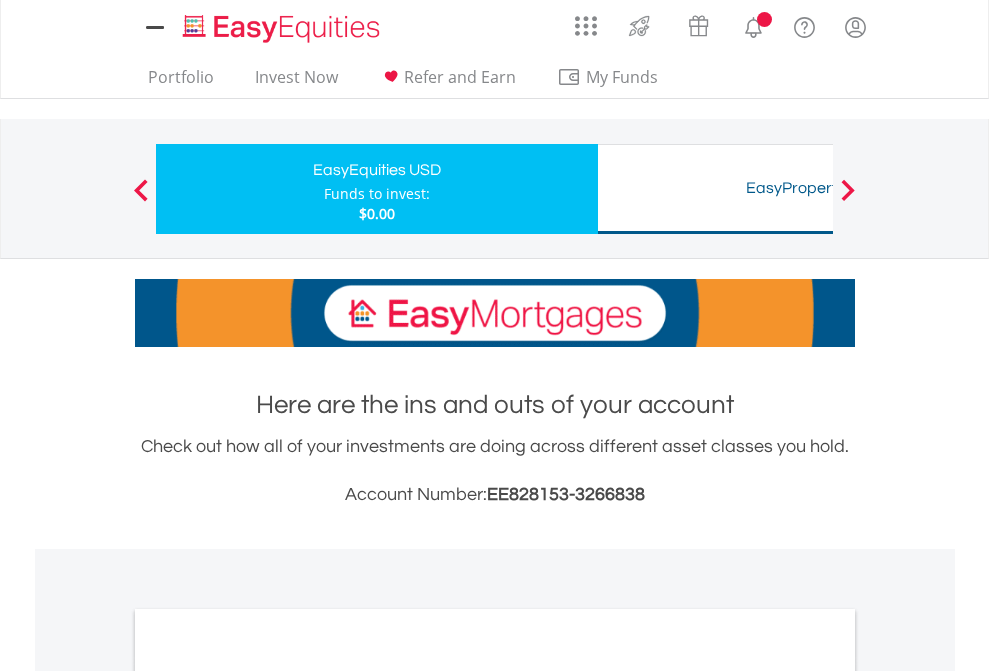 scroll, scrollTop: 0, scrollLeft: 0, axis: both 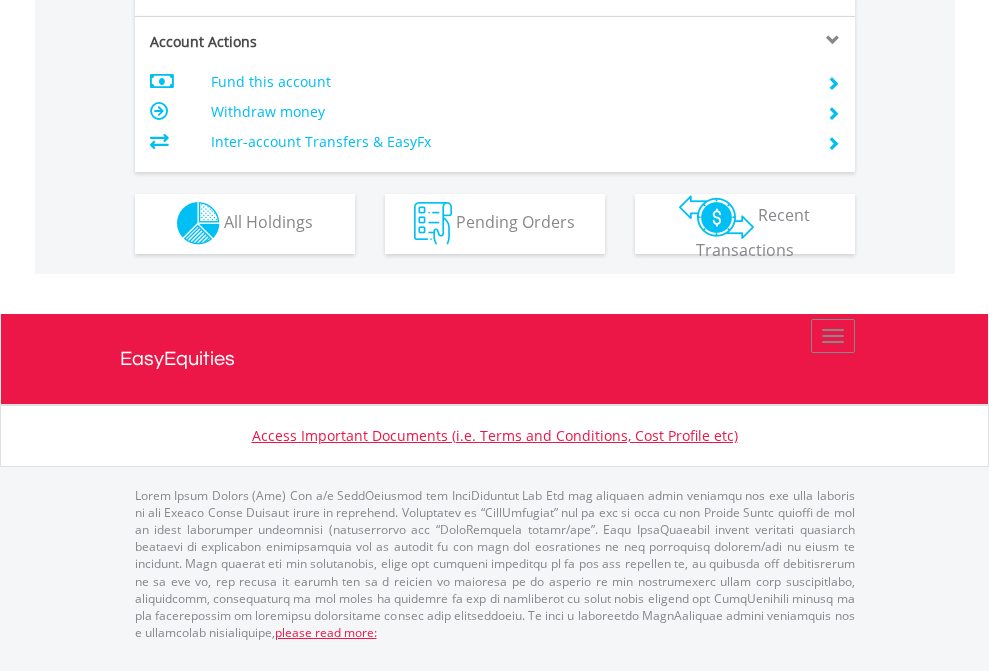 click on "Investment types" at bounding box center [706, -353] 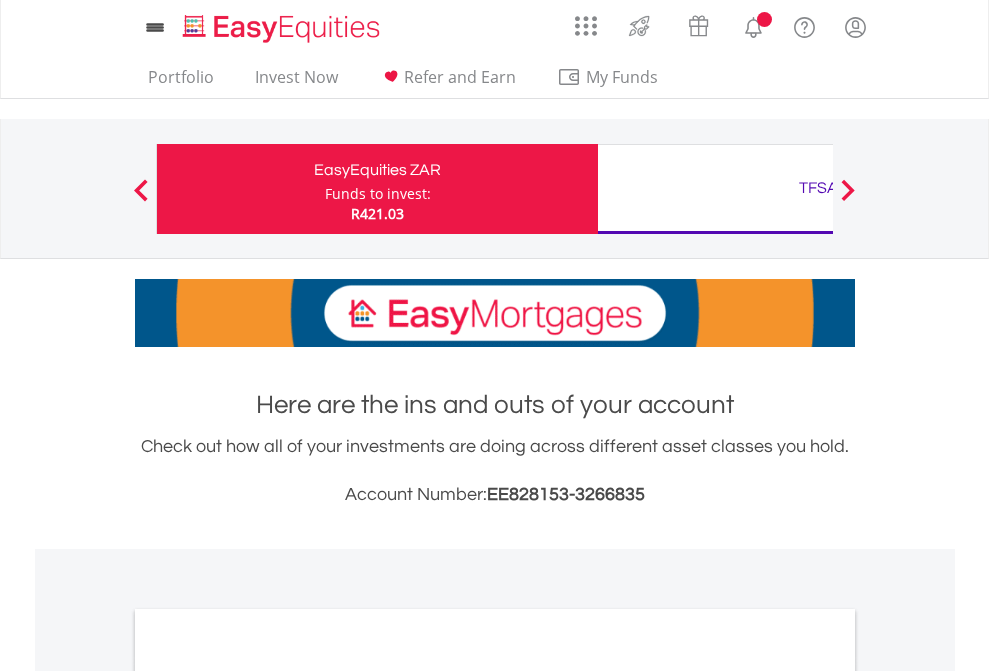scroll, scrollTop: 1202, scrollLeft: 0, axis: vertical 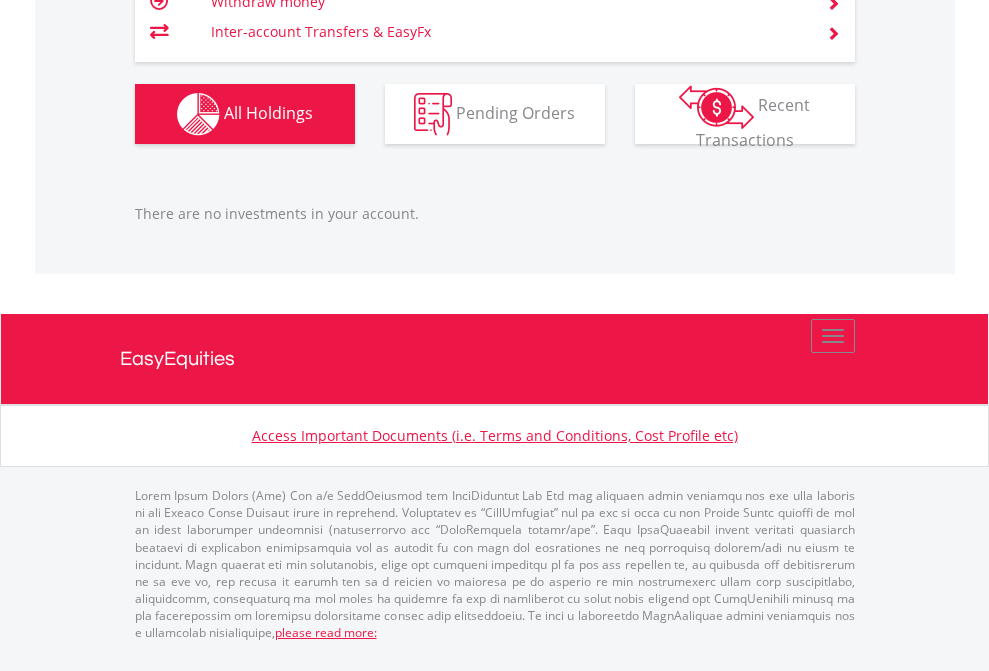 click on "TFSA" at bounding box center (818, -1206) 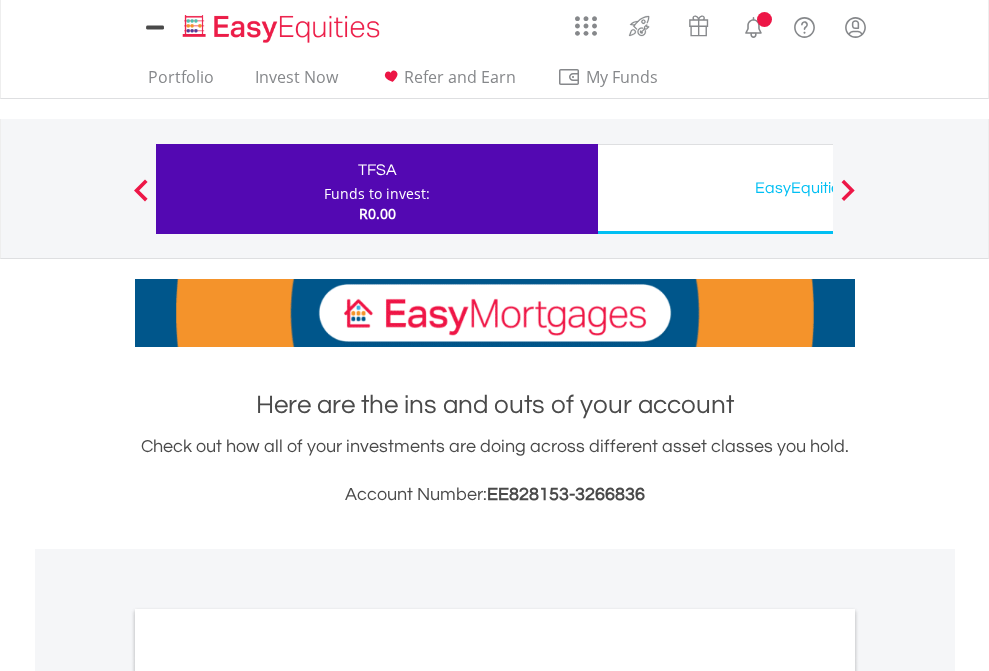scroll, scrollTop: 0, scrollLeft: 0, axis: both 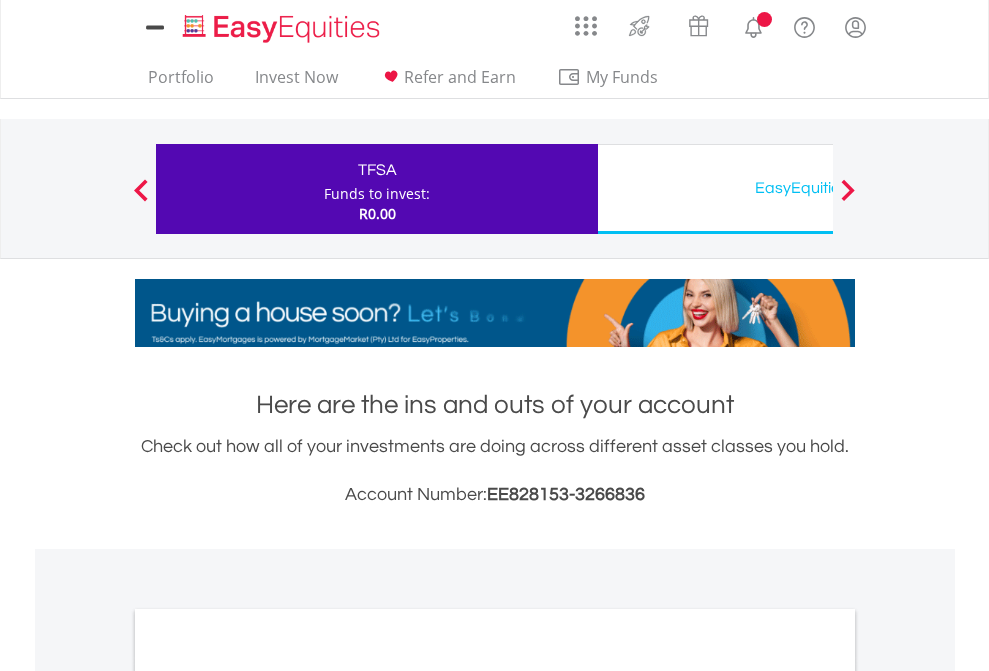 click on "All Holdings" at bounding box center [268, 1096] 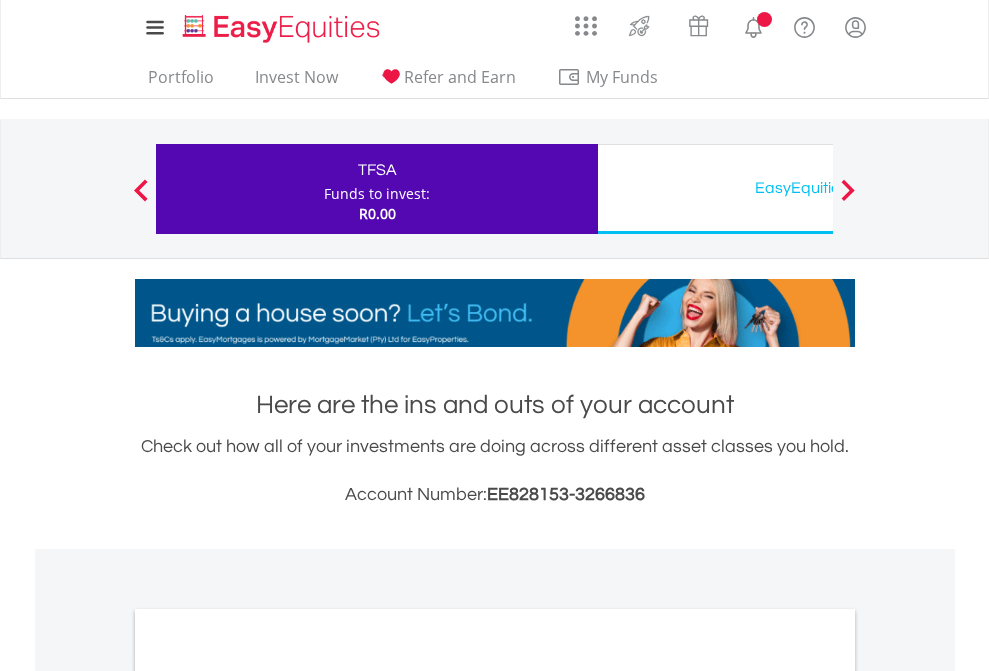 scroll, scrollTop: 1202, scrollLeft: 0, axis: vertical 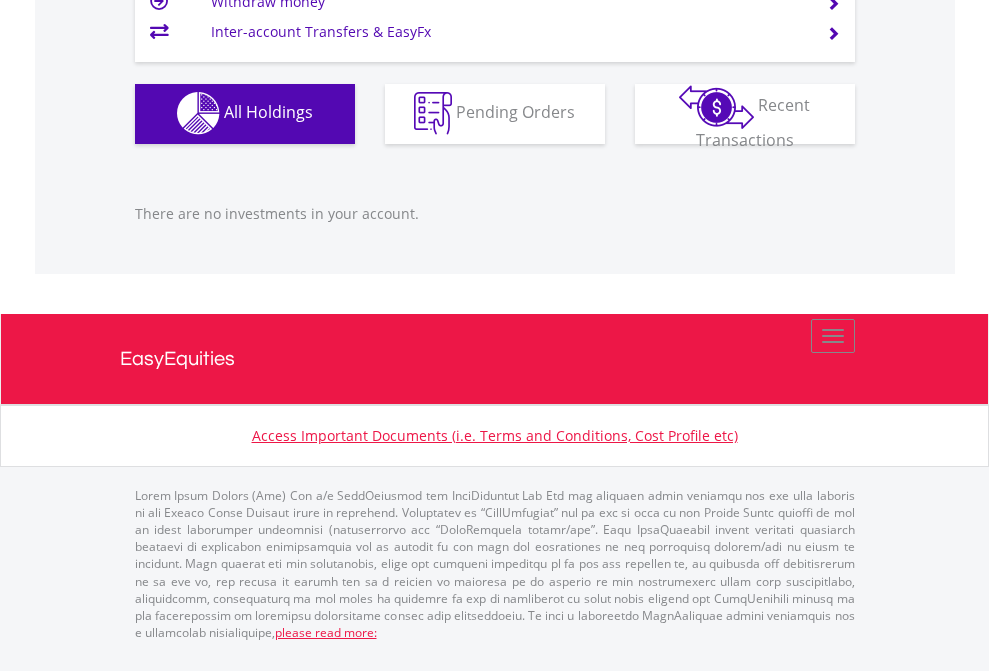 click on "EasyEquities USD" at bounding box center (818, -1142) 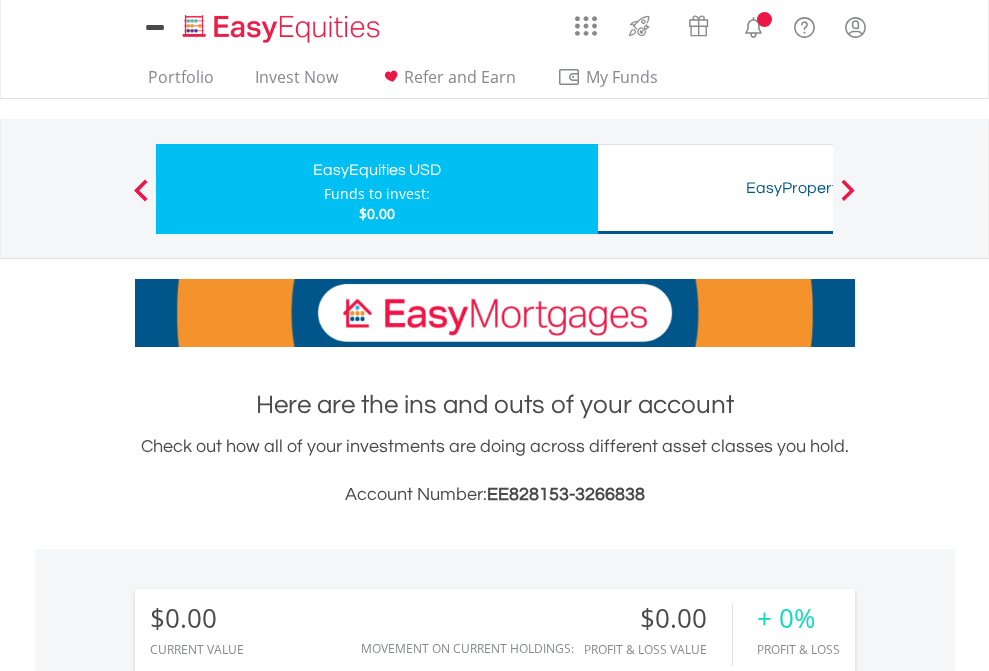 scroll, scrollTop: 0, scrollLeft: 0, axis: both 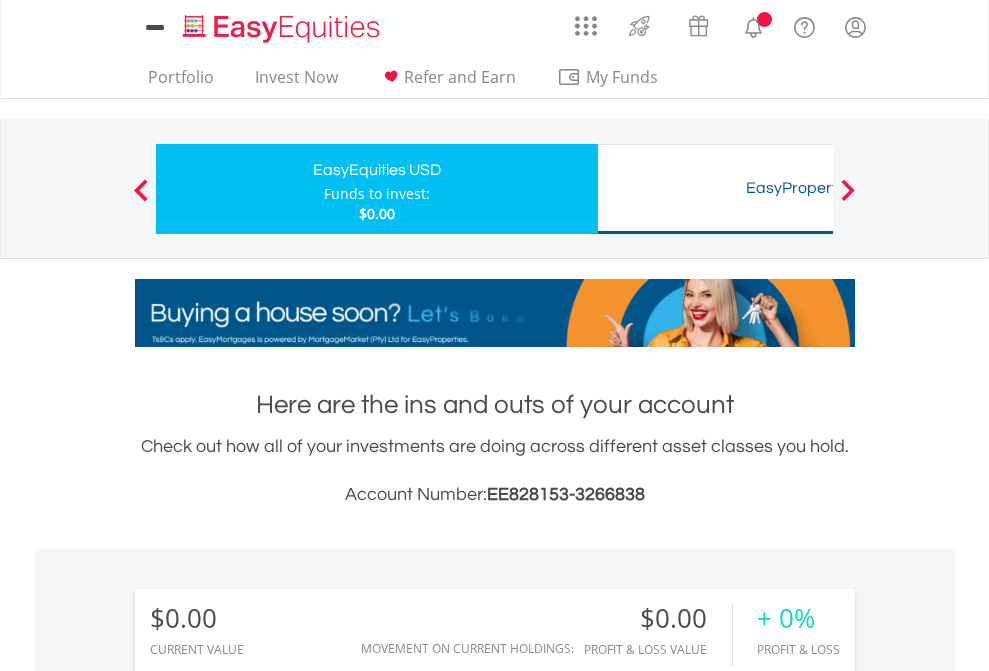 click on "All Holdings" at bounding box center [268, 1442] 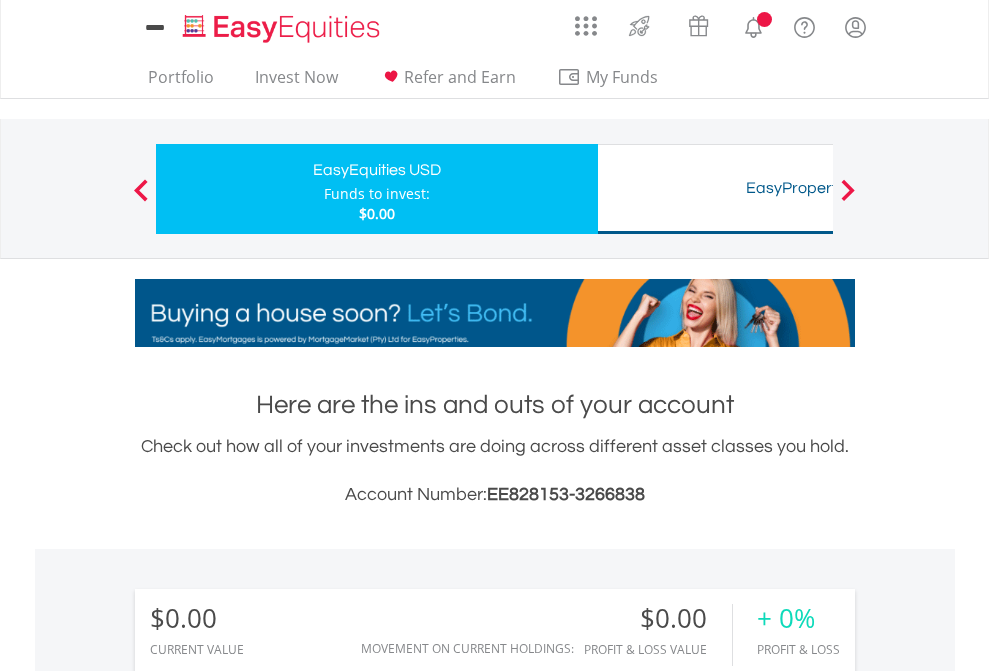 scroll, scrollTop: 999808, scrollLeft: 999687, axis: both 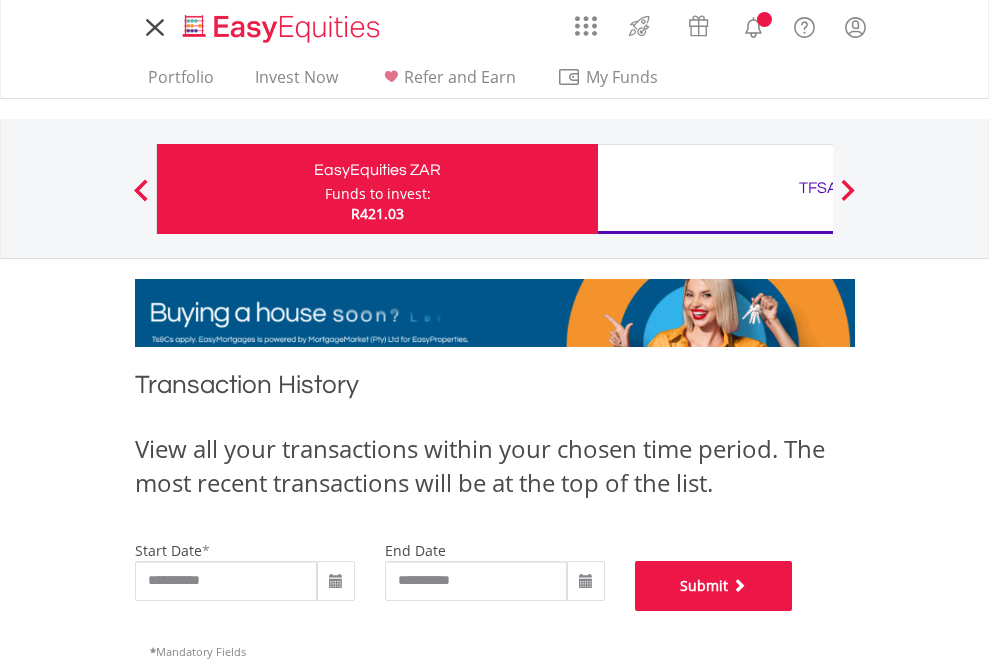 click on "Submit" at bounding box center [714, 586] 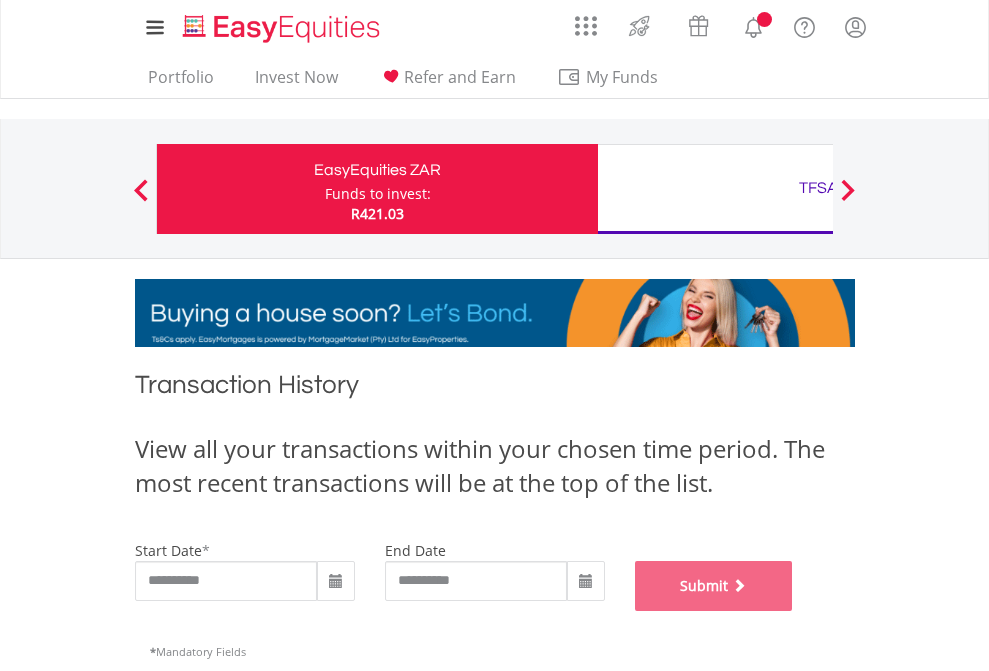 scroll, scrollTop: 811, scrollLeft: 0, axis: vertical 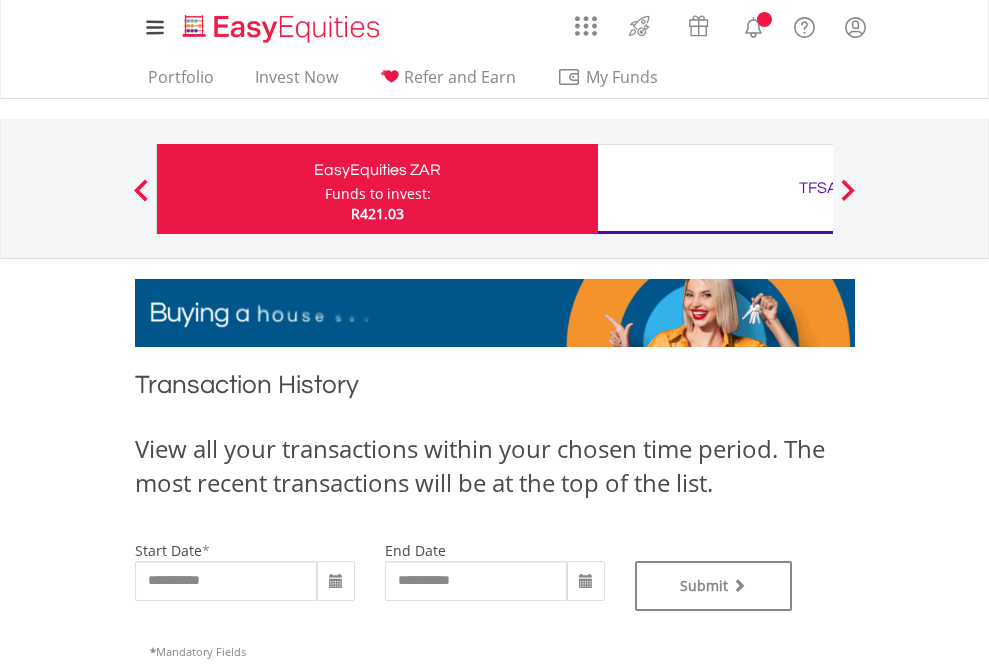click on "TFSA" at bounding box center [818, 188] 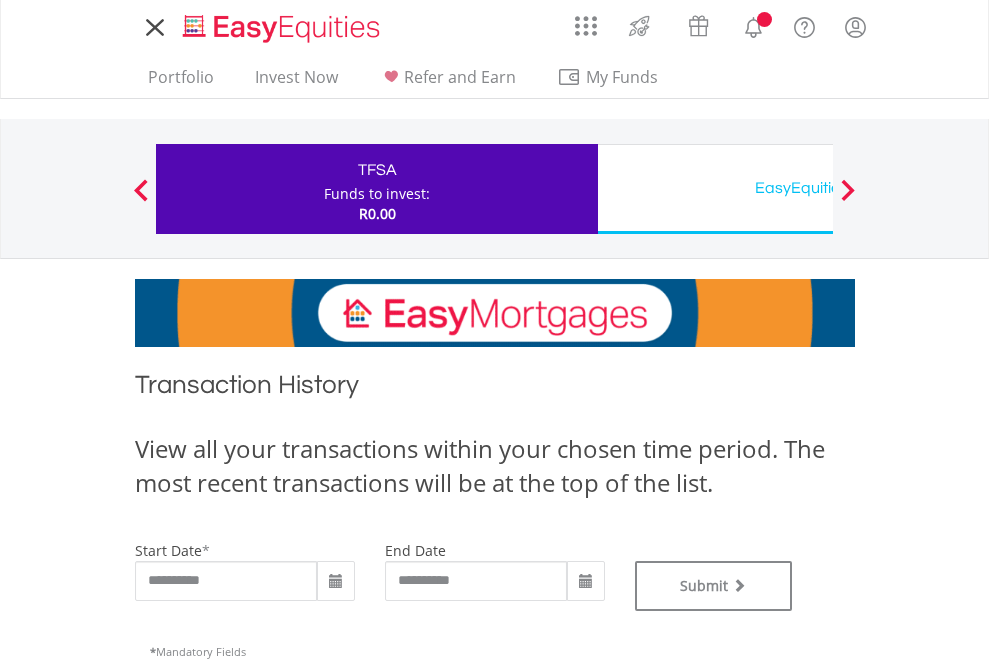 scroll, scrollTop: 0, scrollLeft: 0, axis: both 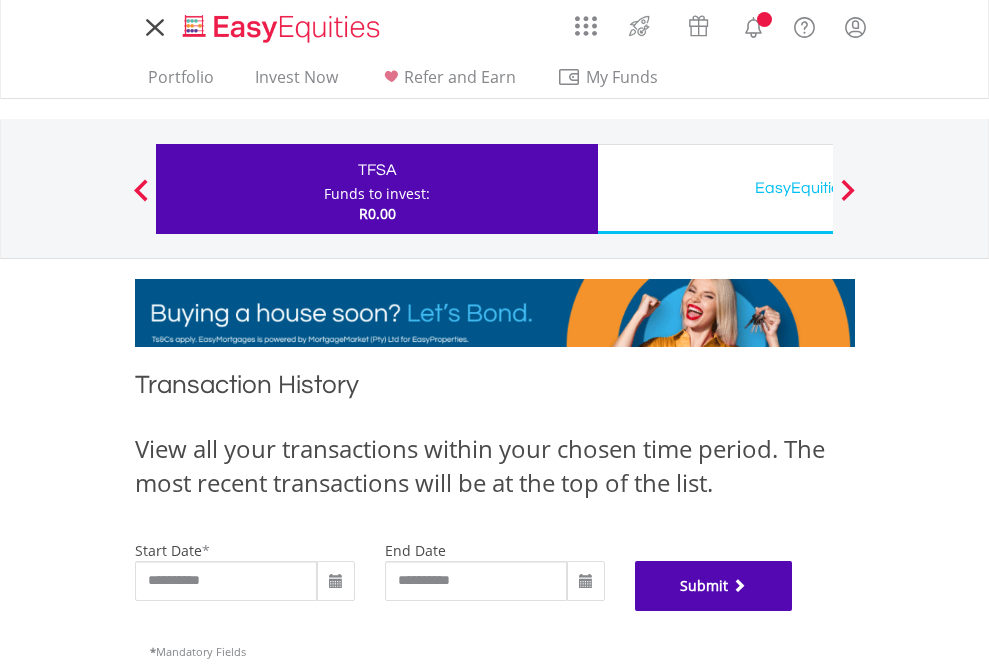 click on "Submit" at bounding box center [714, 586] 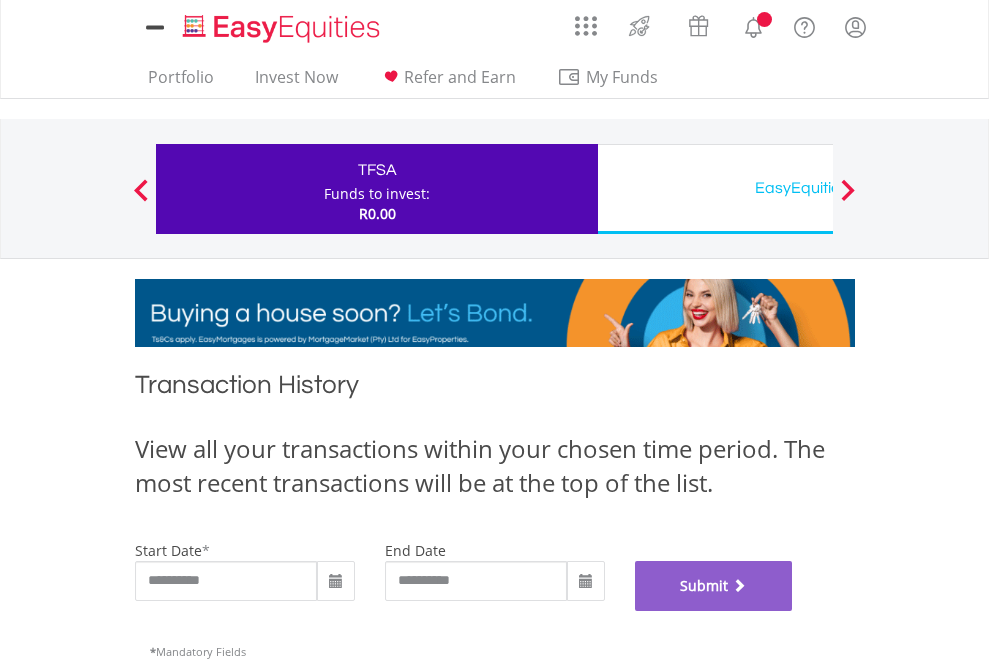 scroll, scrollTop: 811, scrollLeft: 0, axis: vertical 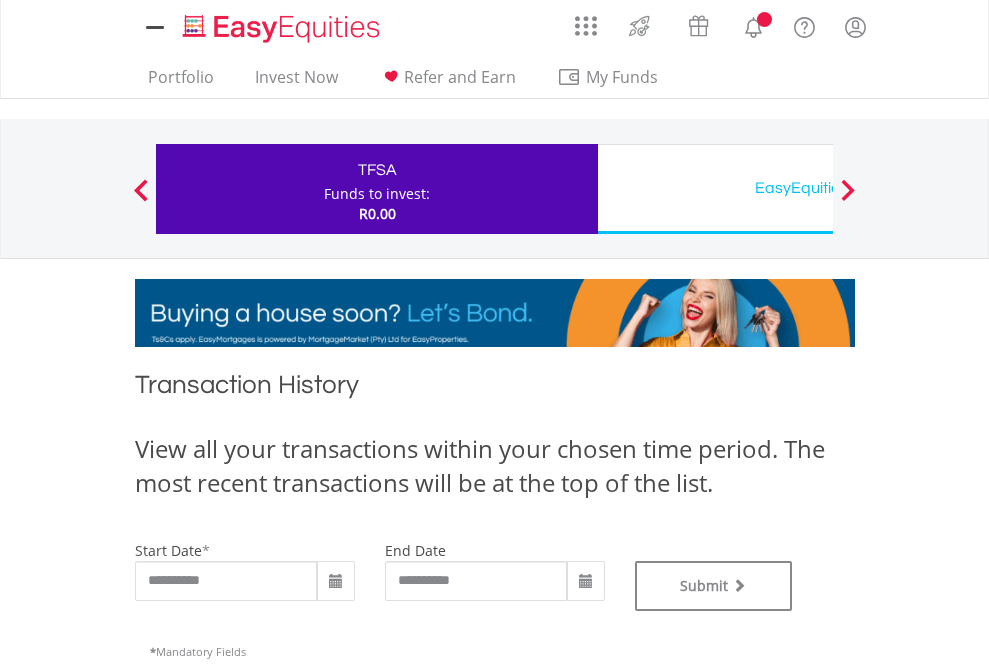 click on "EasyEquities USD" at bounding box center [818, 188] 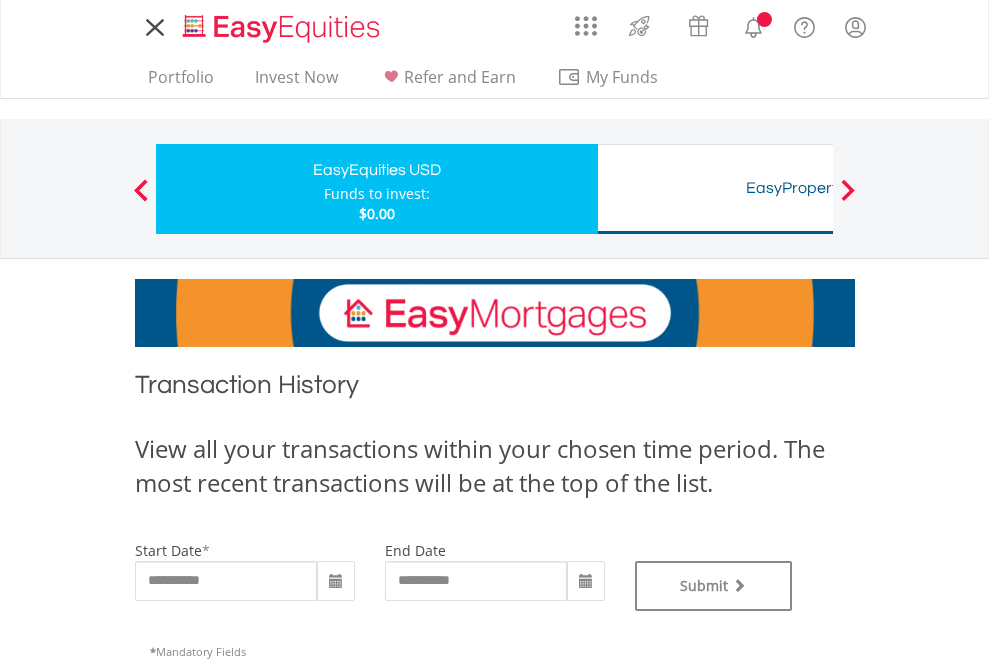 scroll, scrollTop: 0, scrollLeft: 0, axis: both 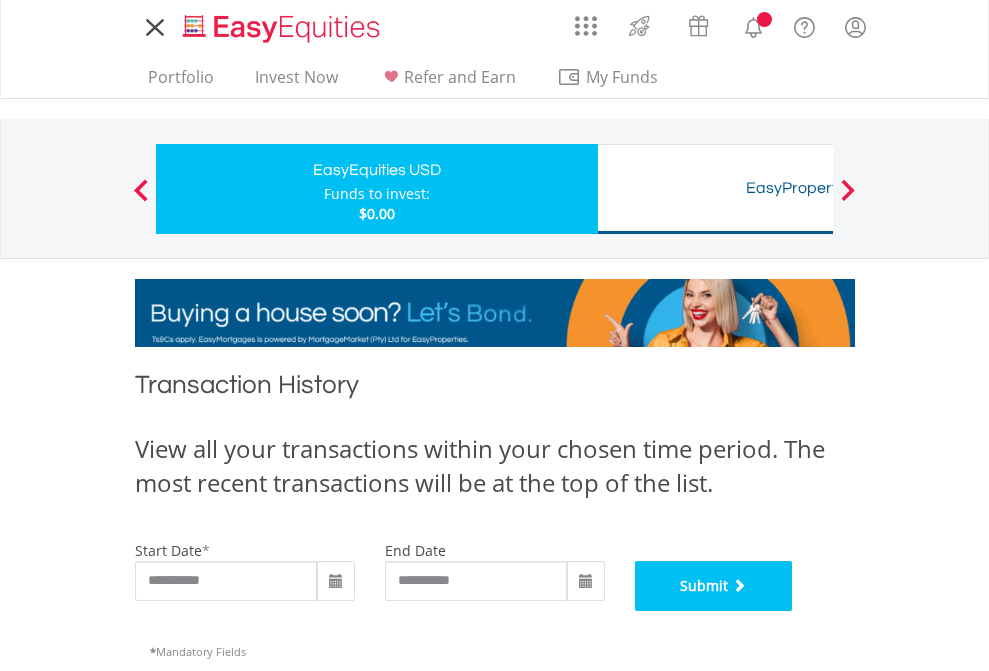 click on "Submit" at bounding box center [714, 586] 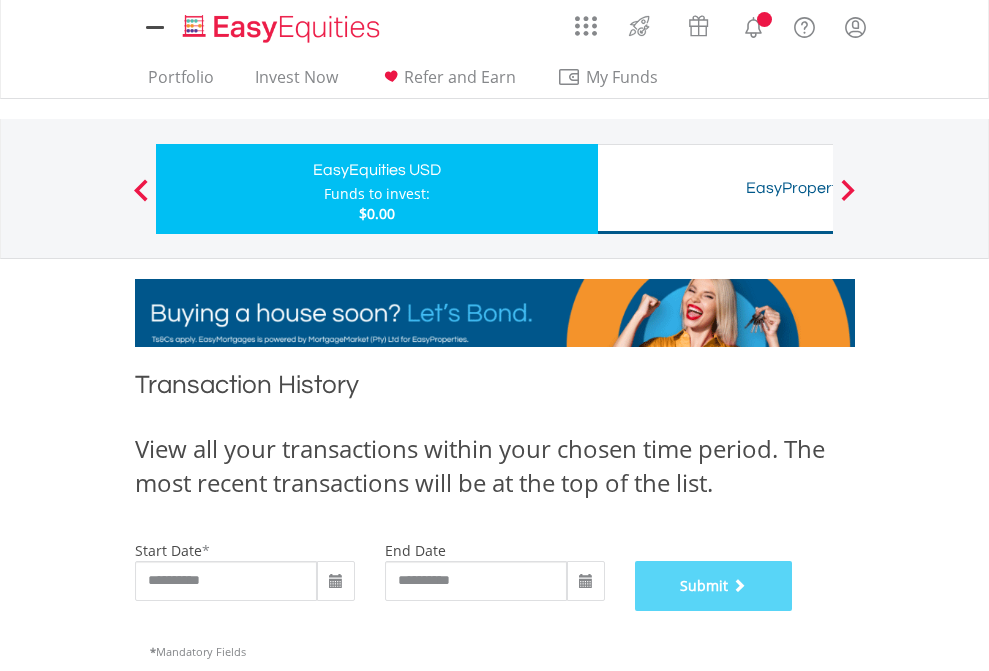 scroll, scrollTop: 811, scrollLeft: 0, axis: vertical 